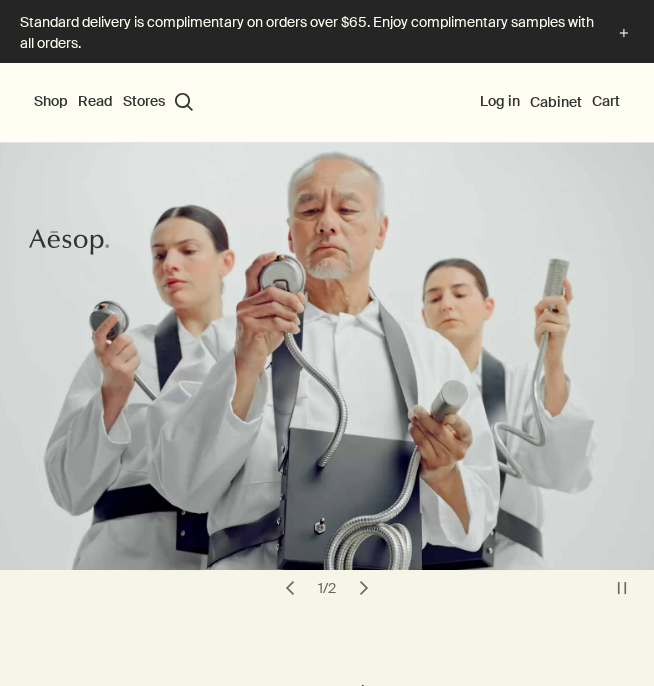 scroll, scrollTop: 0, scrollLeft: 0, axis: both 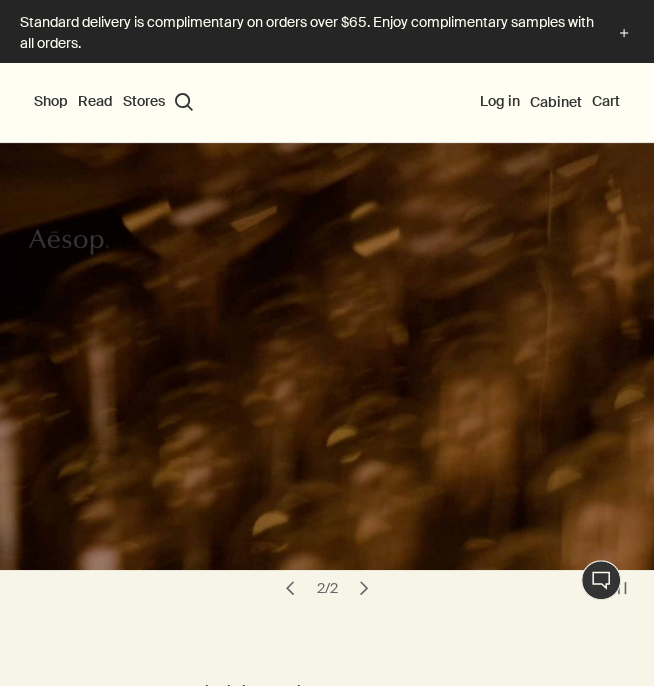 click on "Shop" at bounding box center (51, 102) 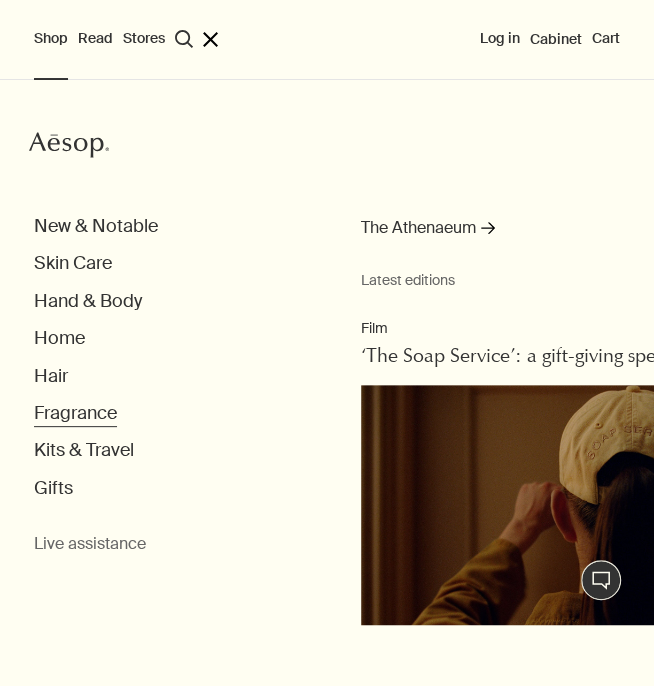 click on "Fragrance" at bounding box center [96, 226] 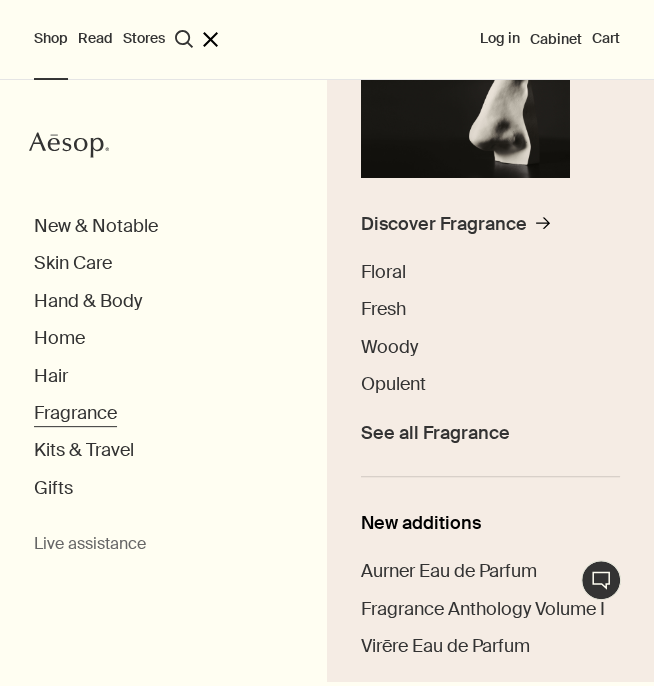 scroll, scrollTop: 259, scrollLeft: 0, axis: vertical 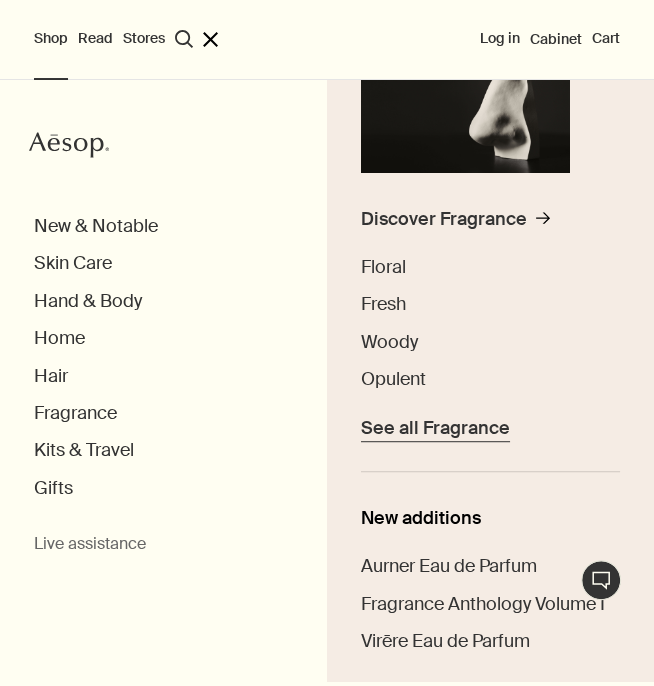 click on "See all Fragrance" at bounding box center [435, 428] 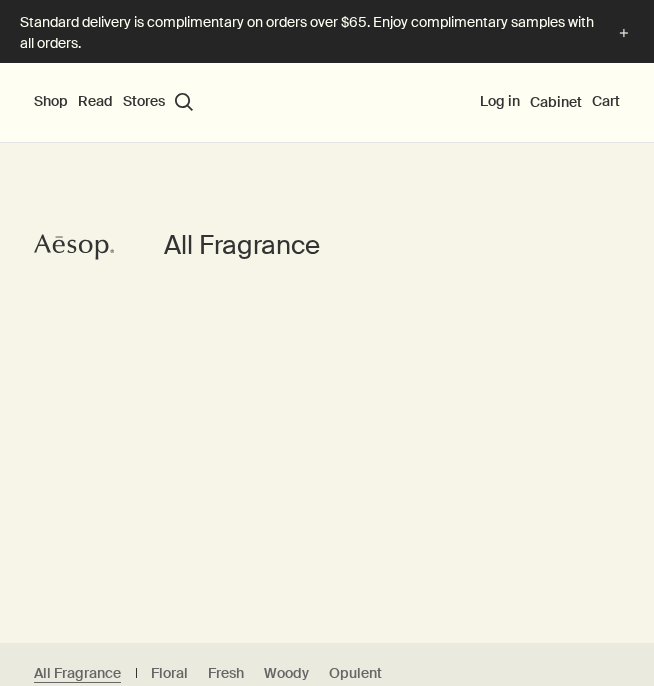 scroll, scrollTop: 0, scrollLeft: 0, axis: both 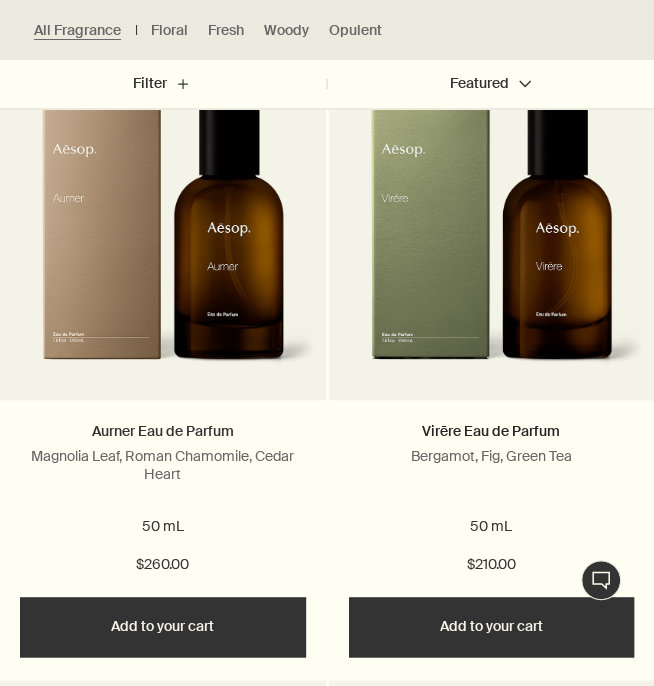 click on "Aurner Eau de Parfum" at bounding box center (163, 431) 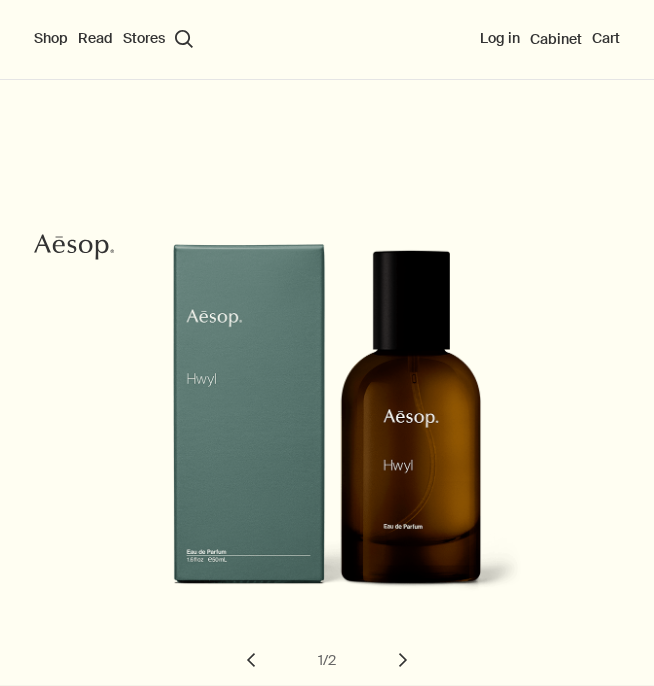scroll, scrollTop: 0, scrollLeft: 0, axis: both 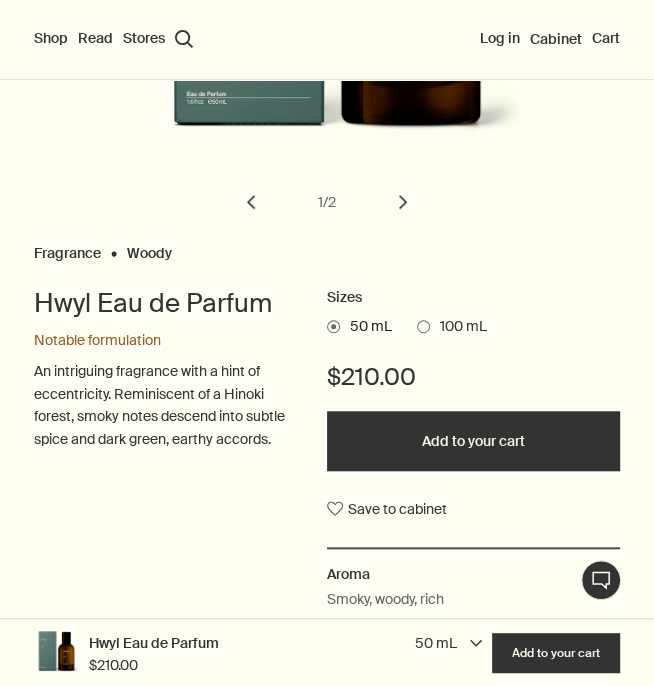 click on "100 mL" at bounding box center (458, 327) 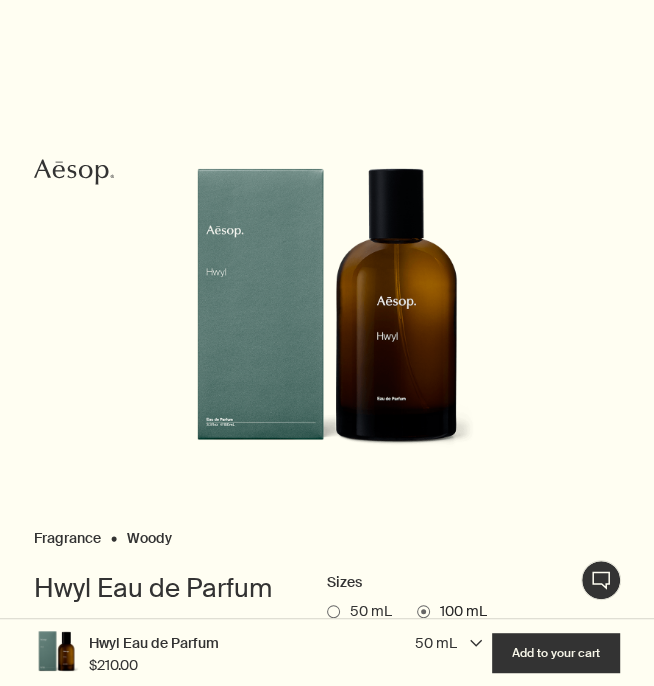 click on "50 mL" at bounding box center [366, 612] 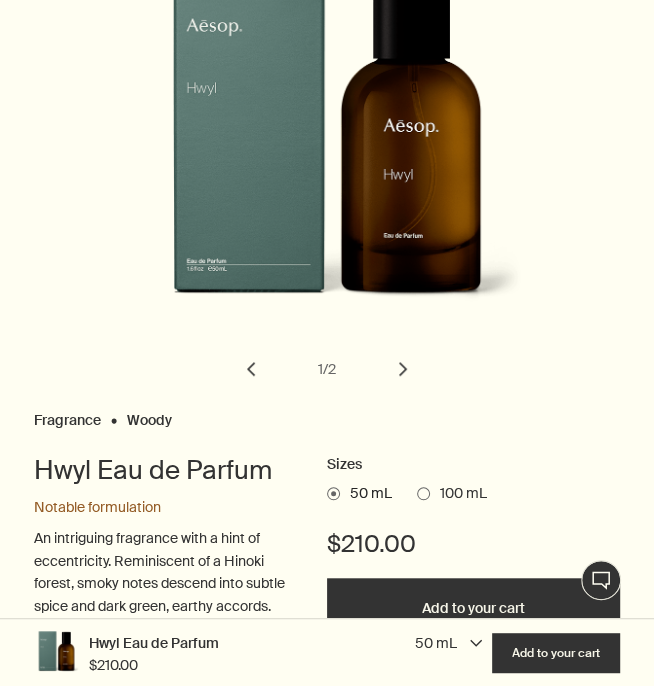 scroll, scrollTop: 296, scrollLeft: 0, axis: vertical 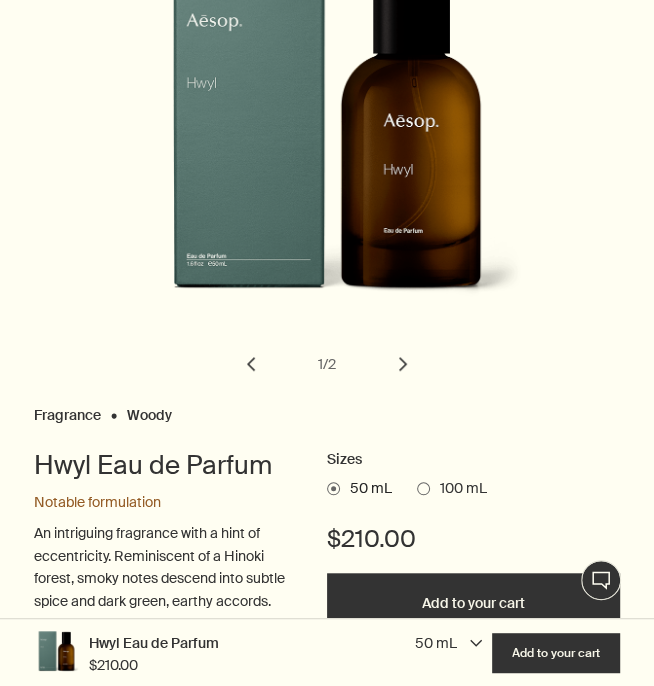 click on "100 mL" at bounding box center (458, 489) 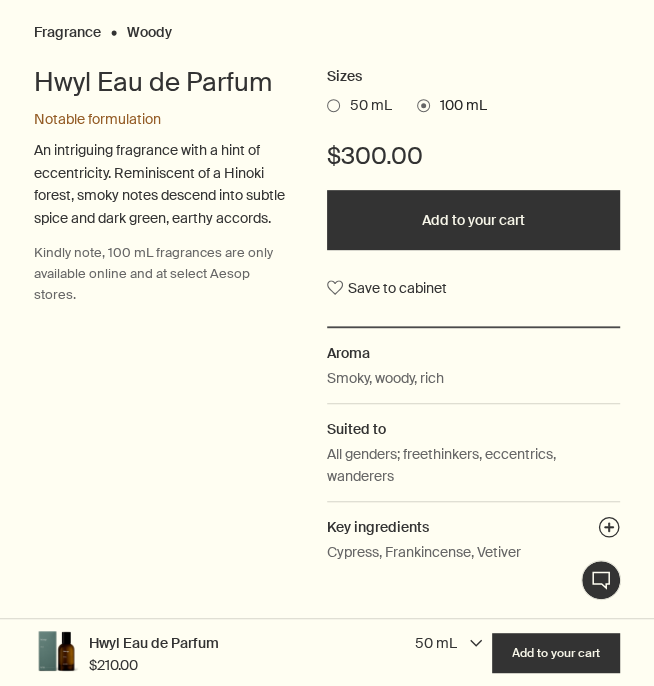 scroll, scrollTop: 0, scrollLeft: 0, axis: both 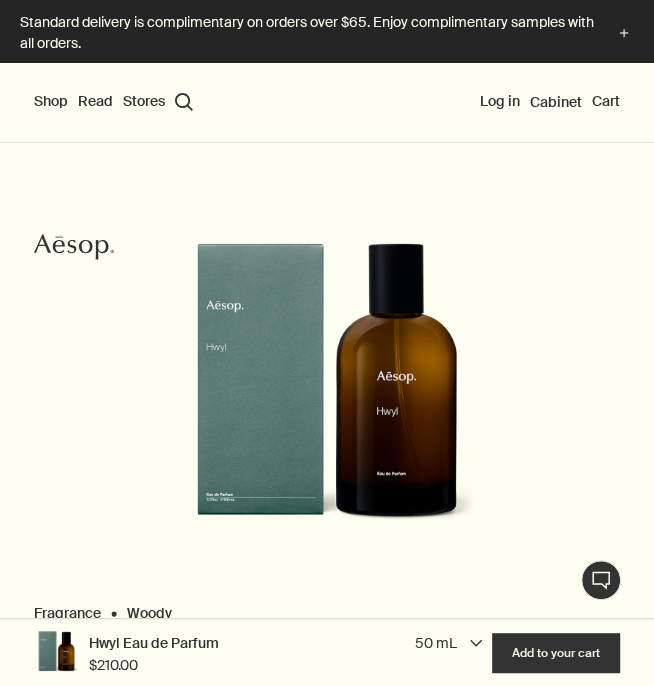 click on "50 mL" at bounding box center [366, 687] 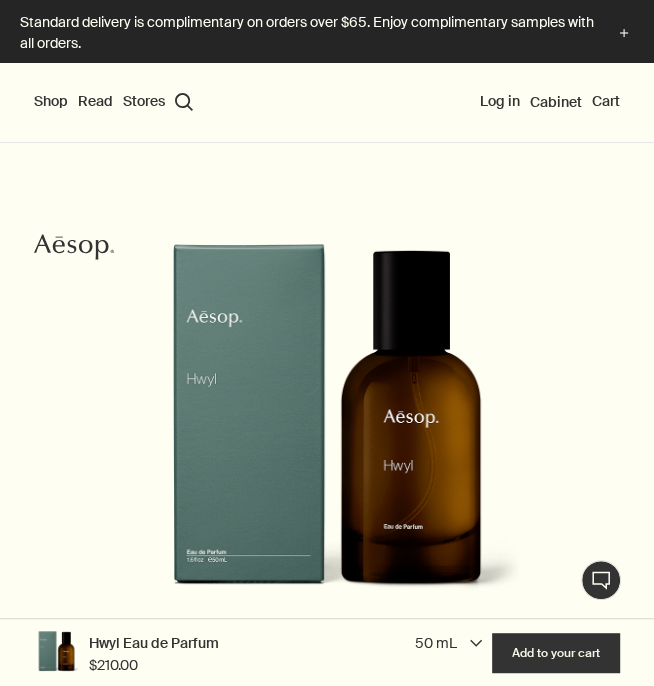 scroll, scrollTop: 3, scrollLeft: 0, axis: vertical 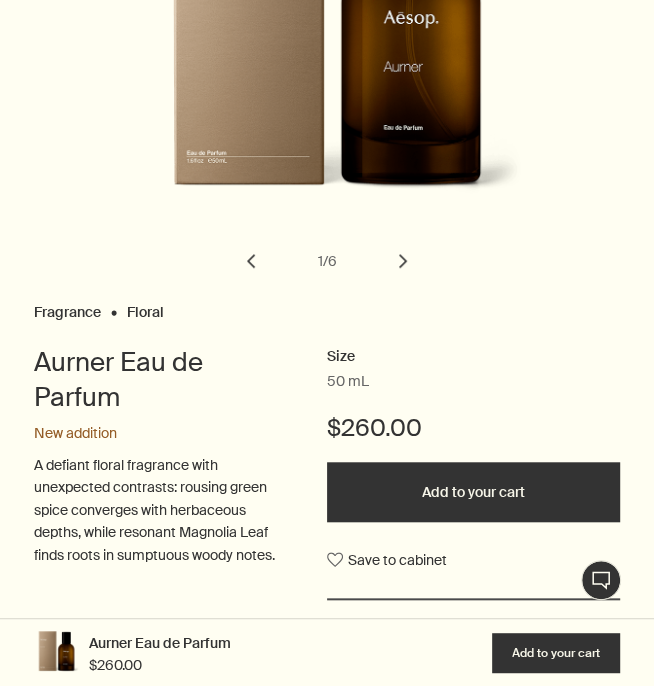 click on "chevron" at bounding box center [403, 261] 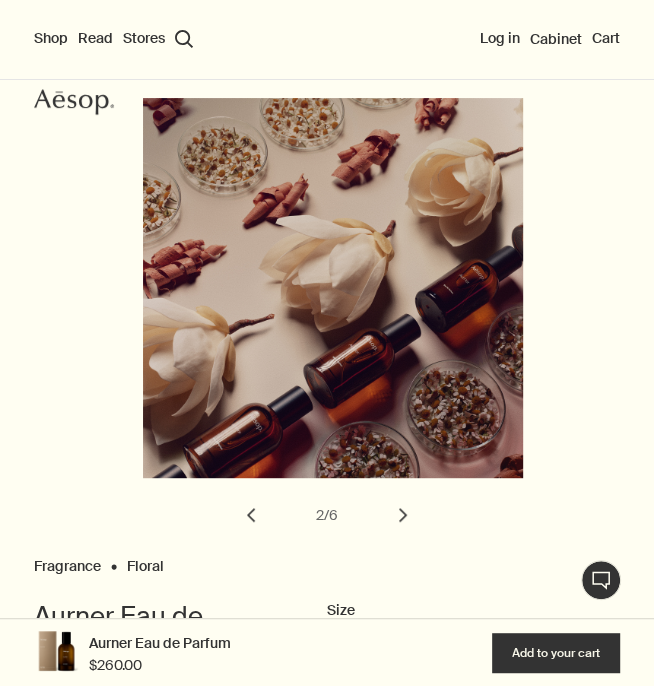 scroll, scrollTop: 144, scrollLeft: 0, axis: vertical 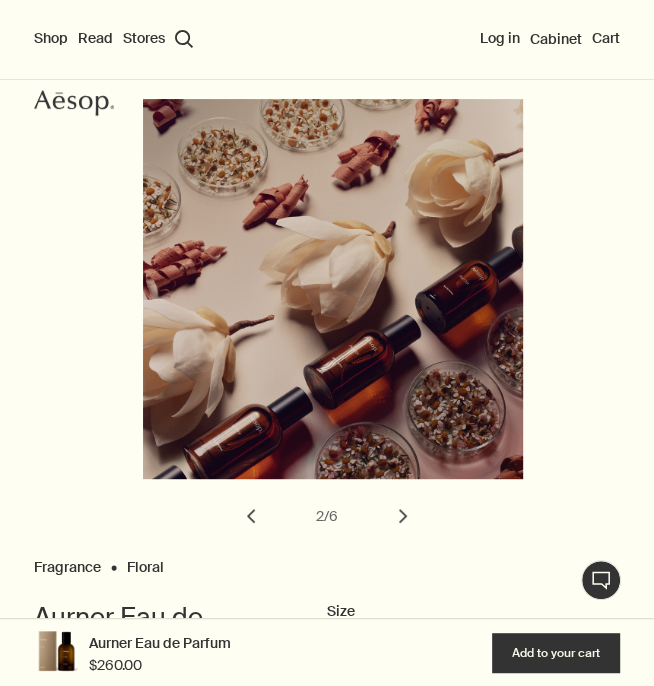 click on "chevron" at bounding box center (403, 516) 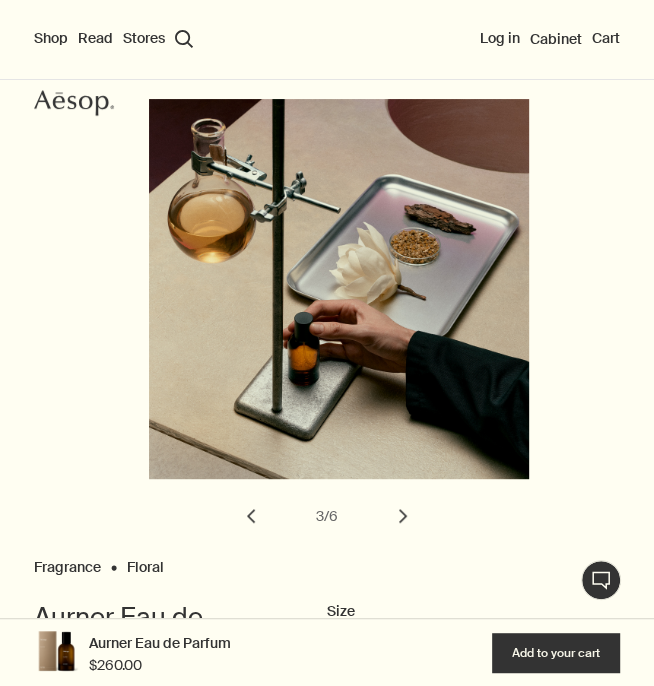 click on "chevron" at bounding box center [403, 516] 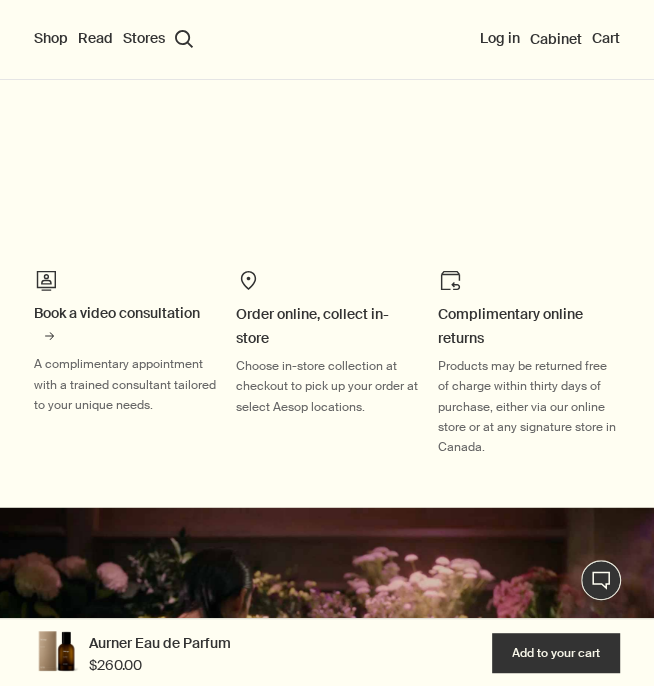 scroll, scrollTop: 1200, scrollLeft: 0, axis: vertical 